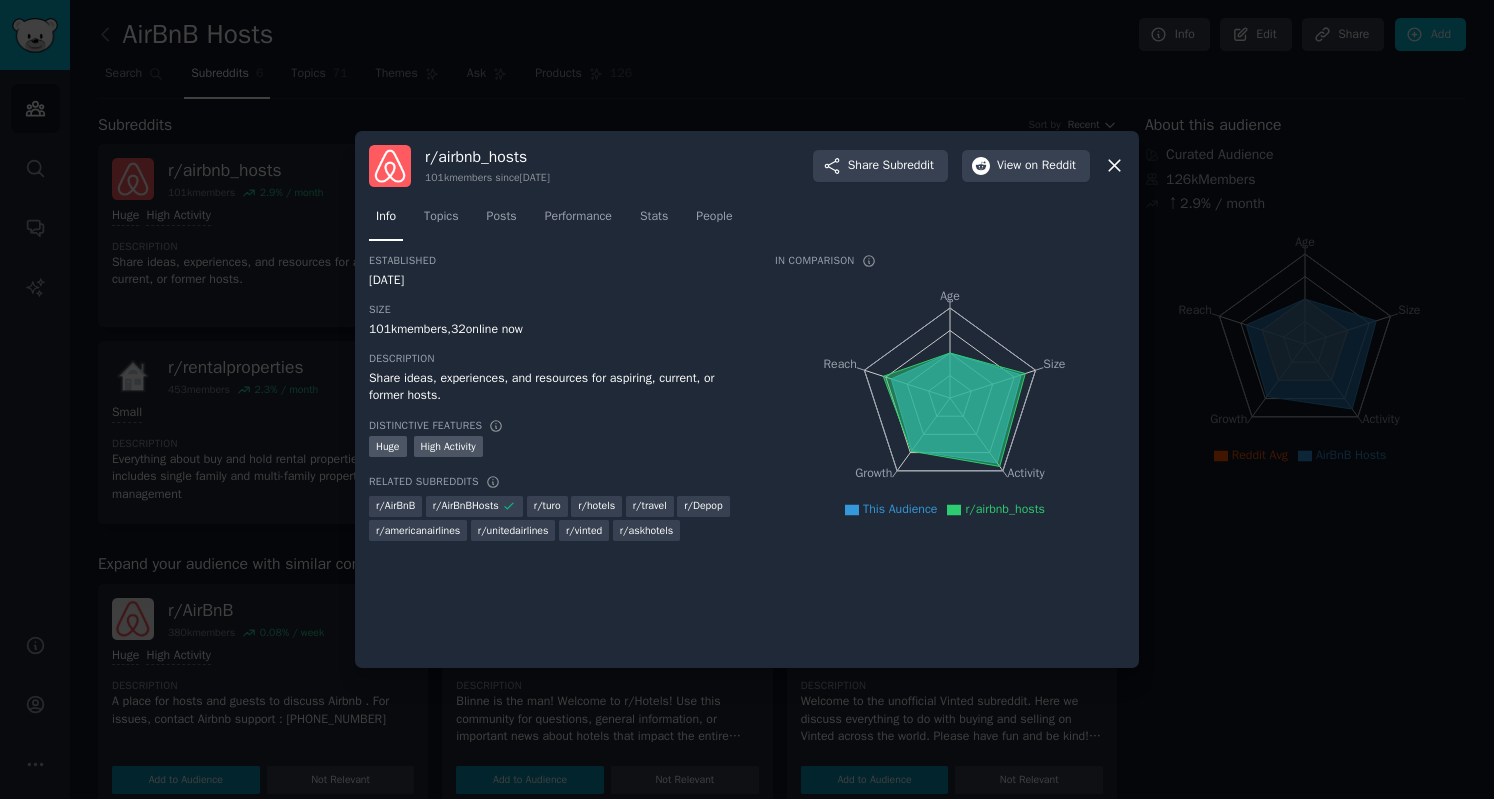 scroll, scrollTop: 0, scrollLeft: 0, axis: both 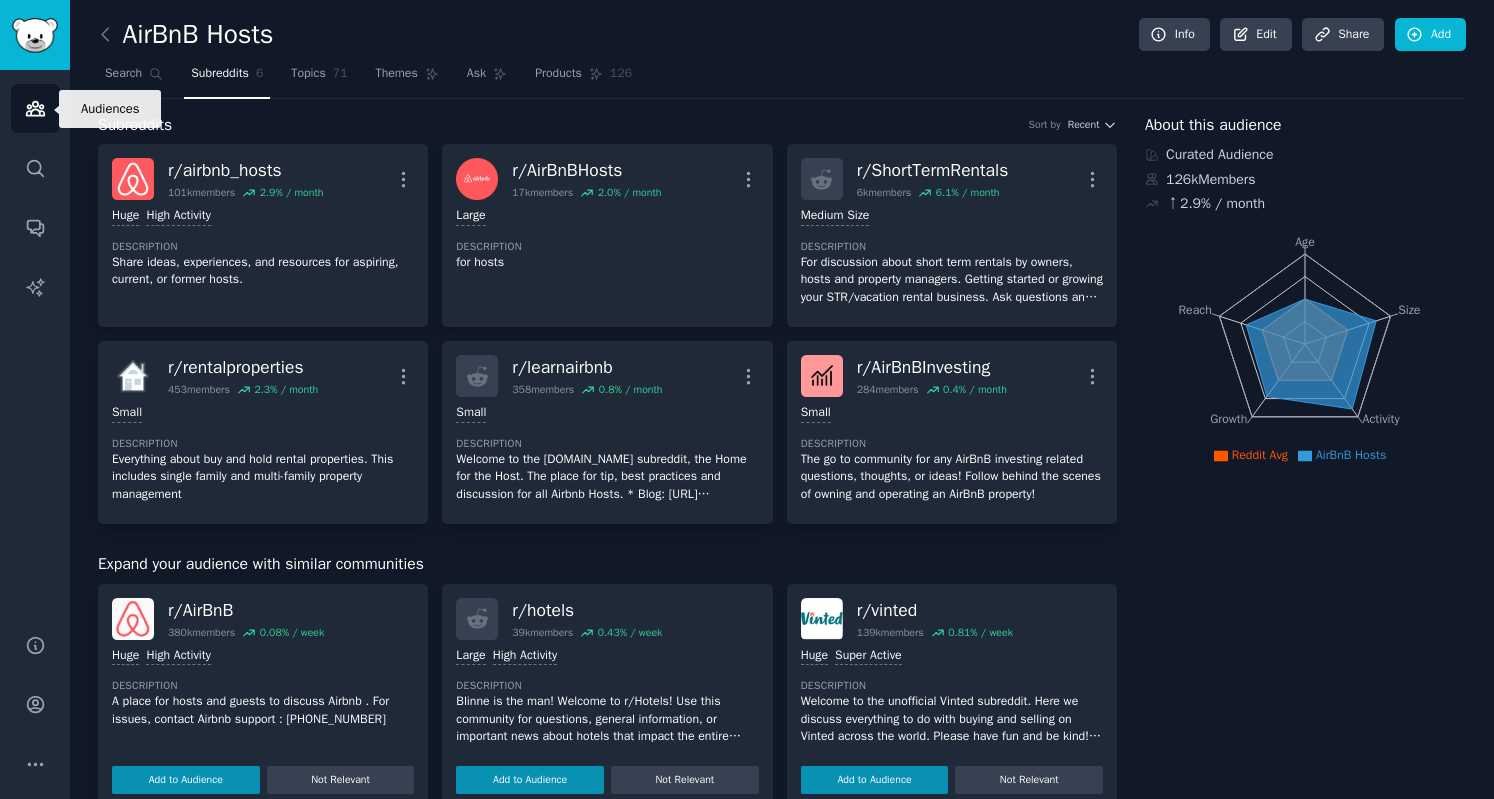 click 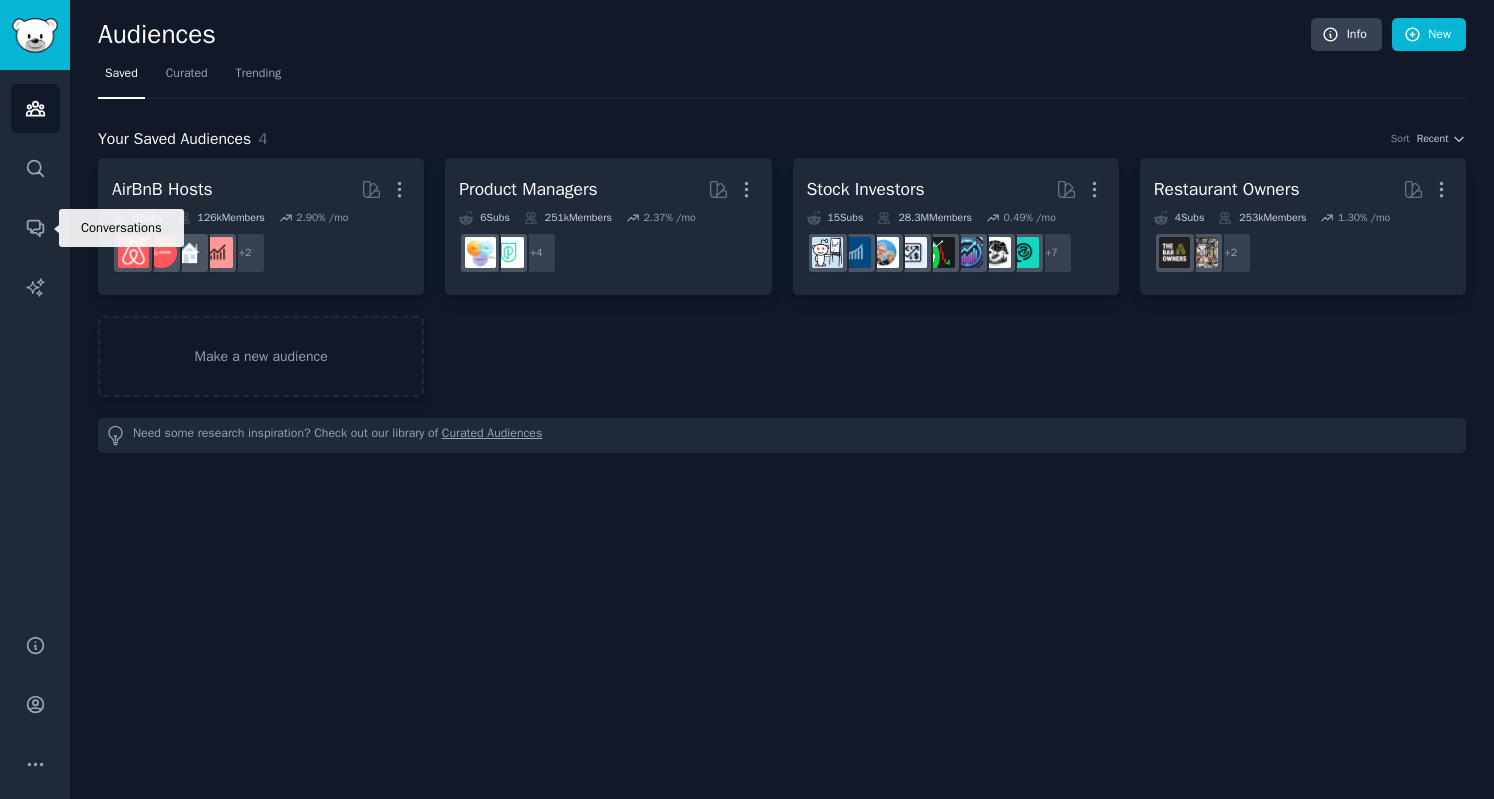 click 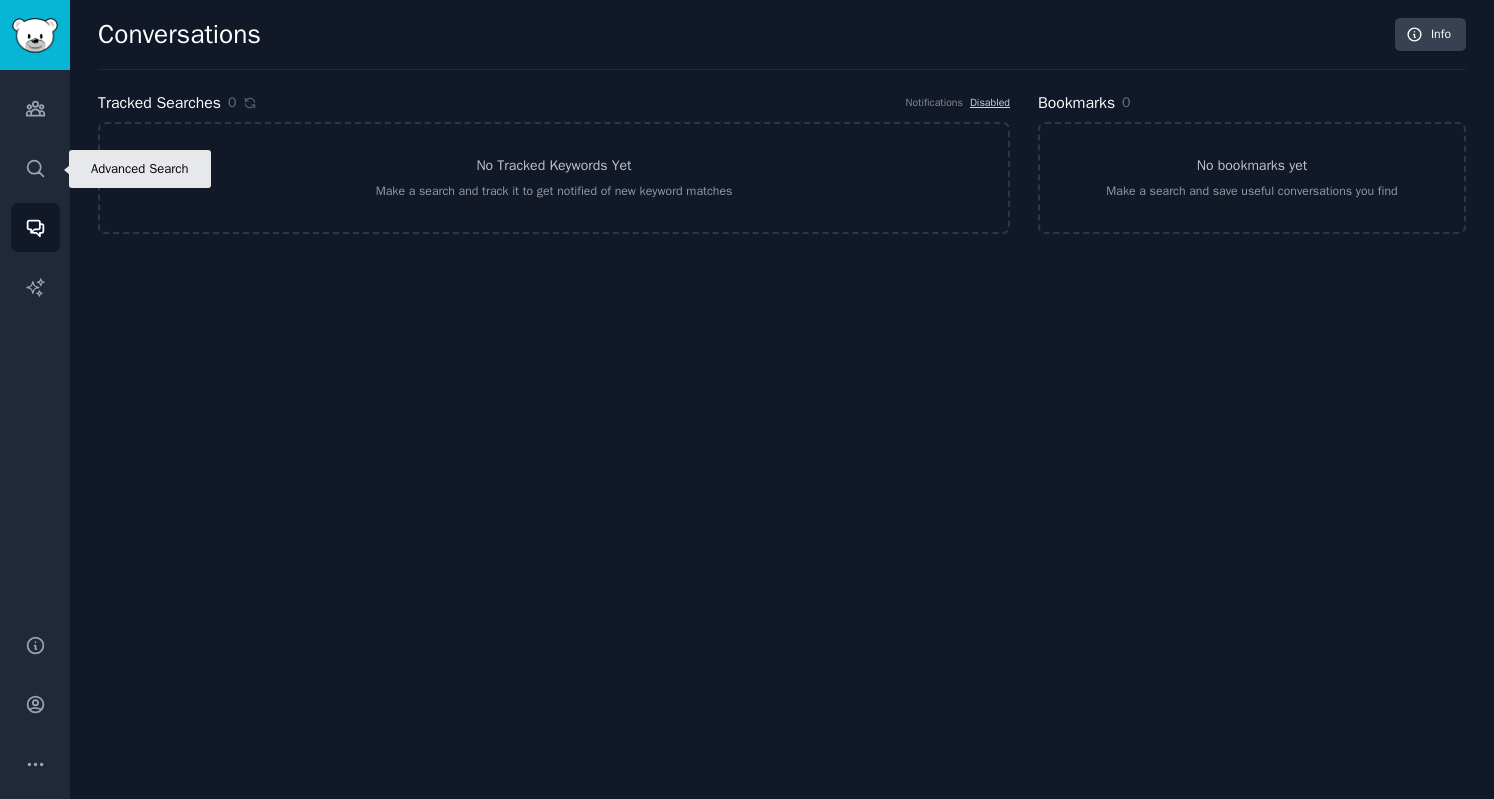 click on "Search" at bounding box center (35, 168) 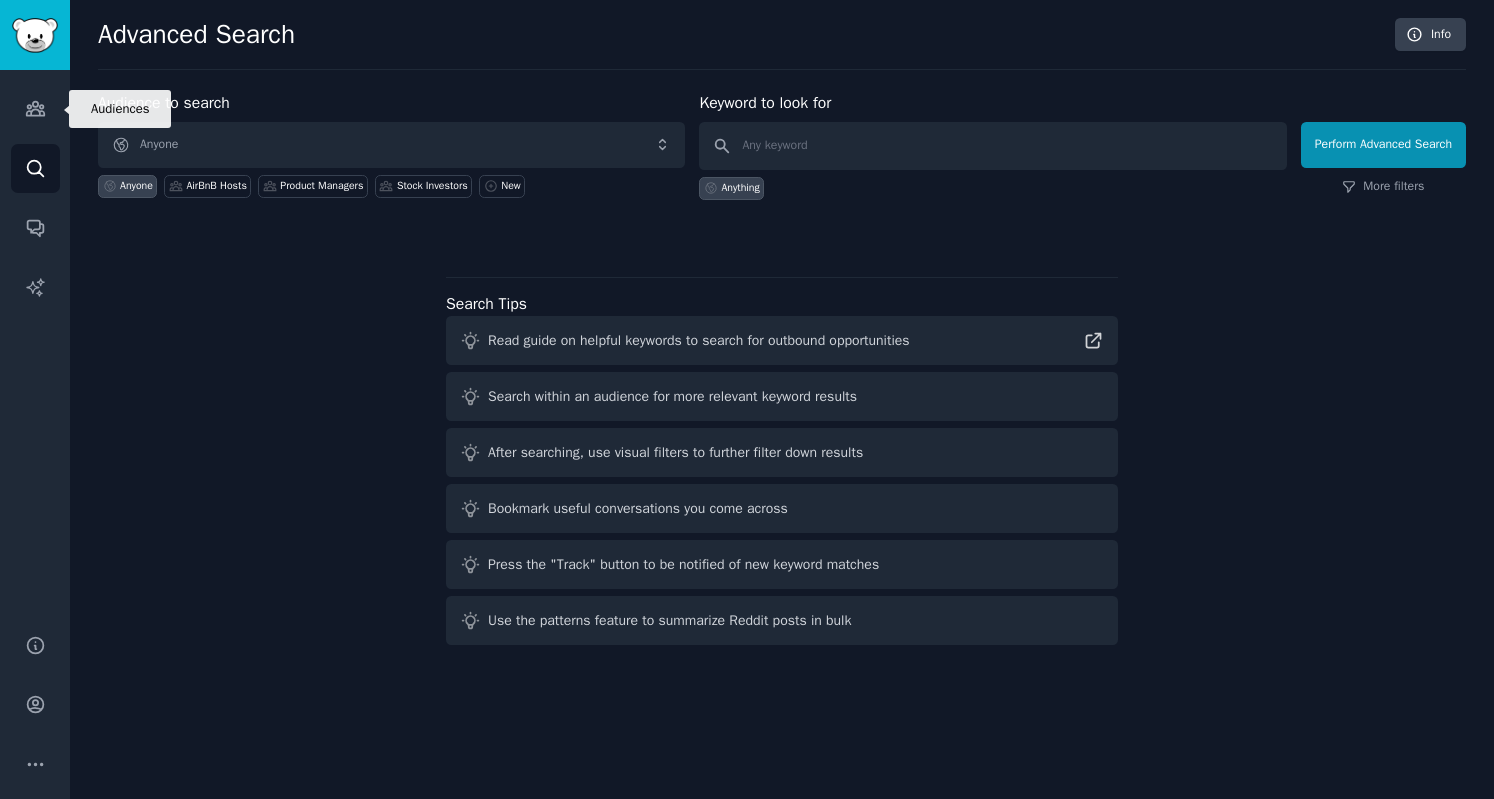 click 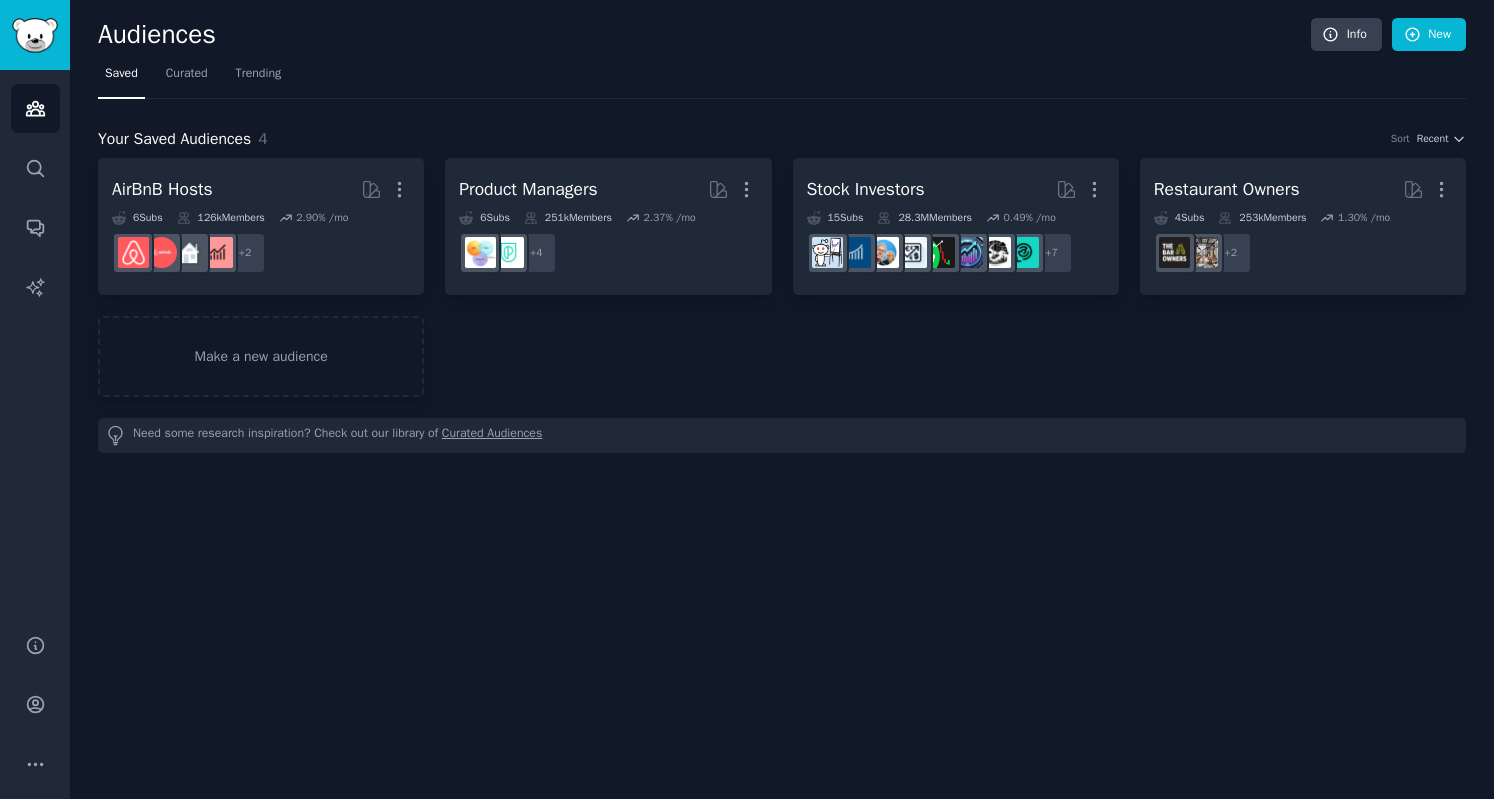 click on "Curated" at bounding box center [187, 78] 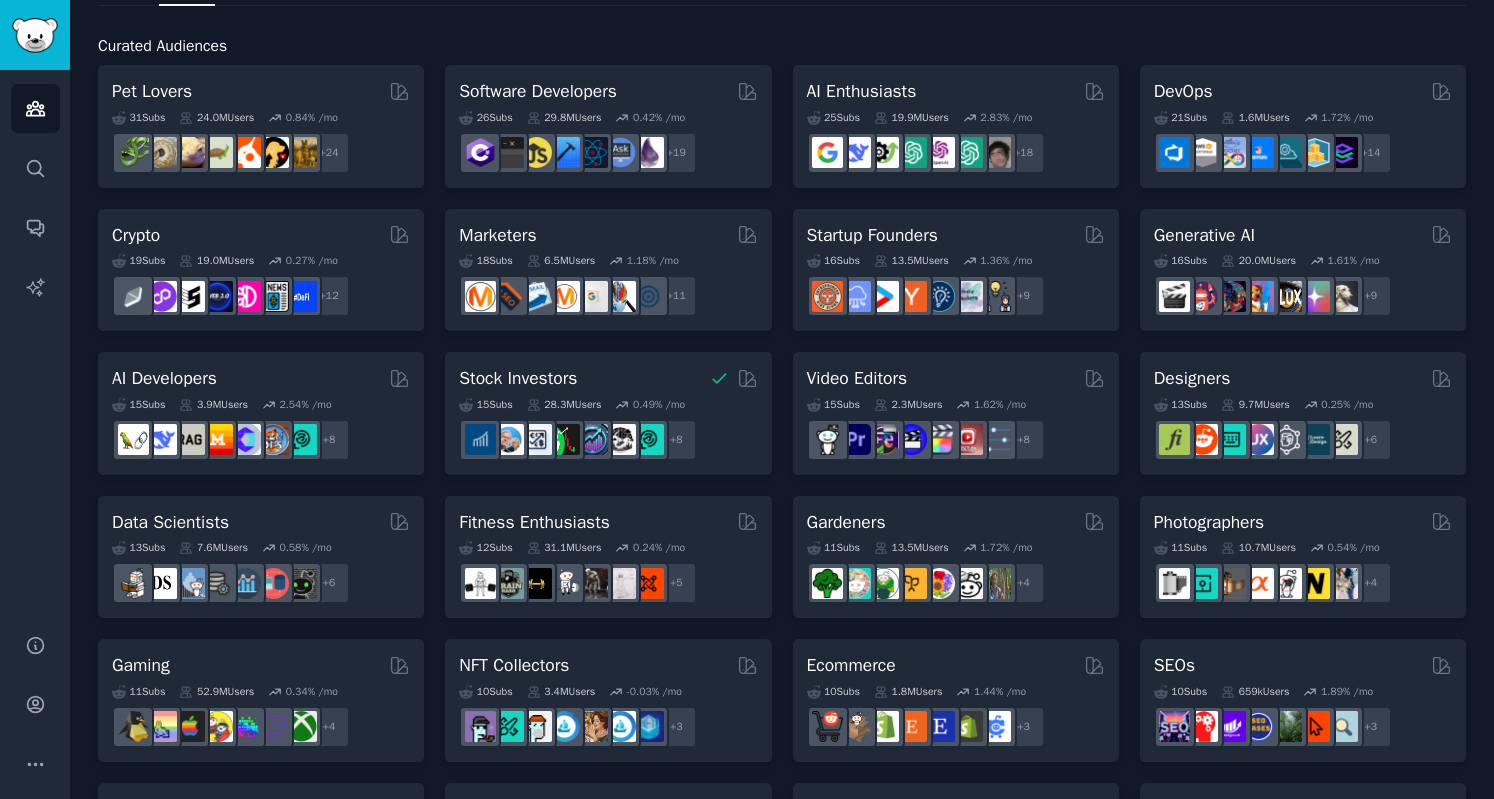 scroll, scrollTop: 98, scrollLeft: 0, axis: vertical 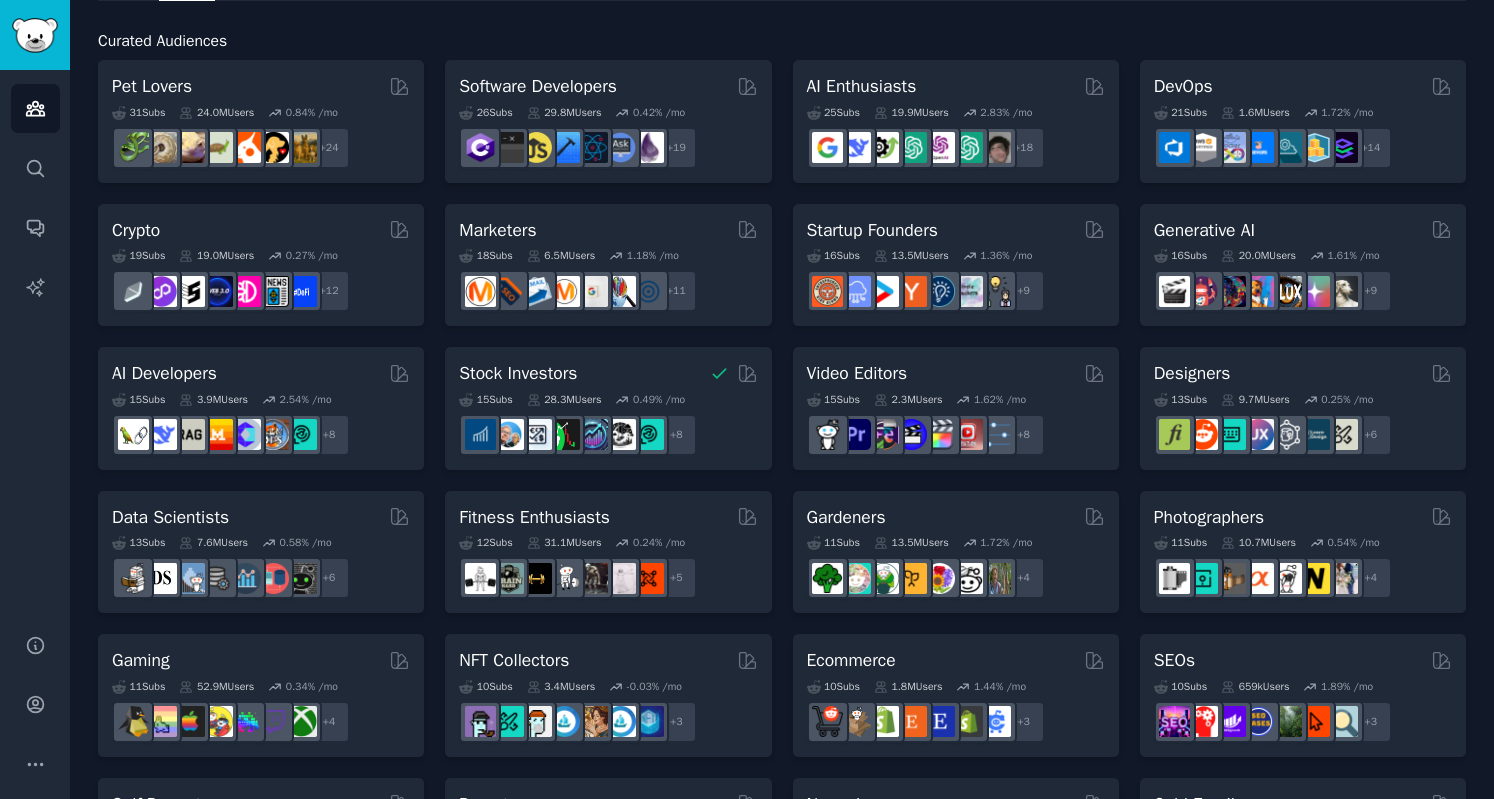 click on "7.6M  Users" at bounding box center [213, 543] 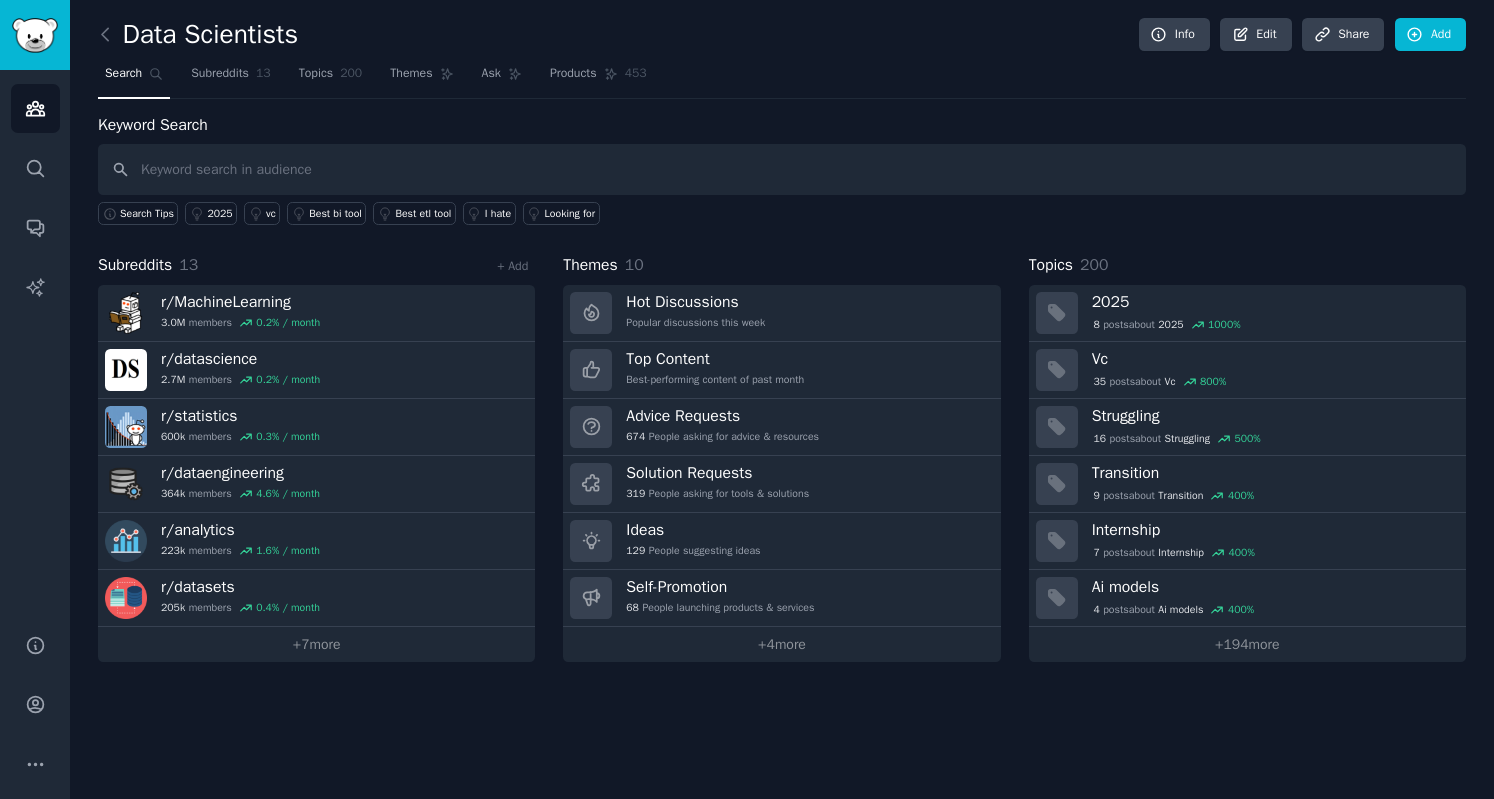 click on "Themes" at bounding box center (411, 74) 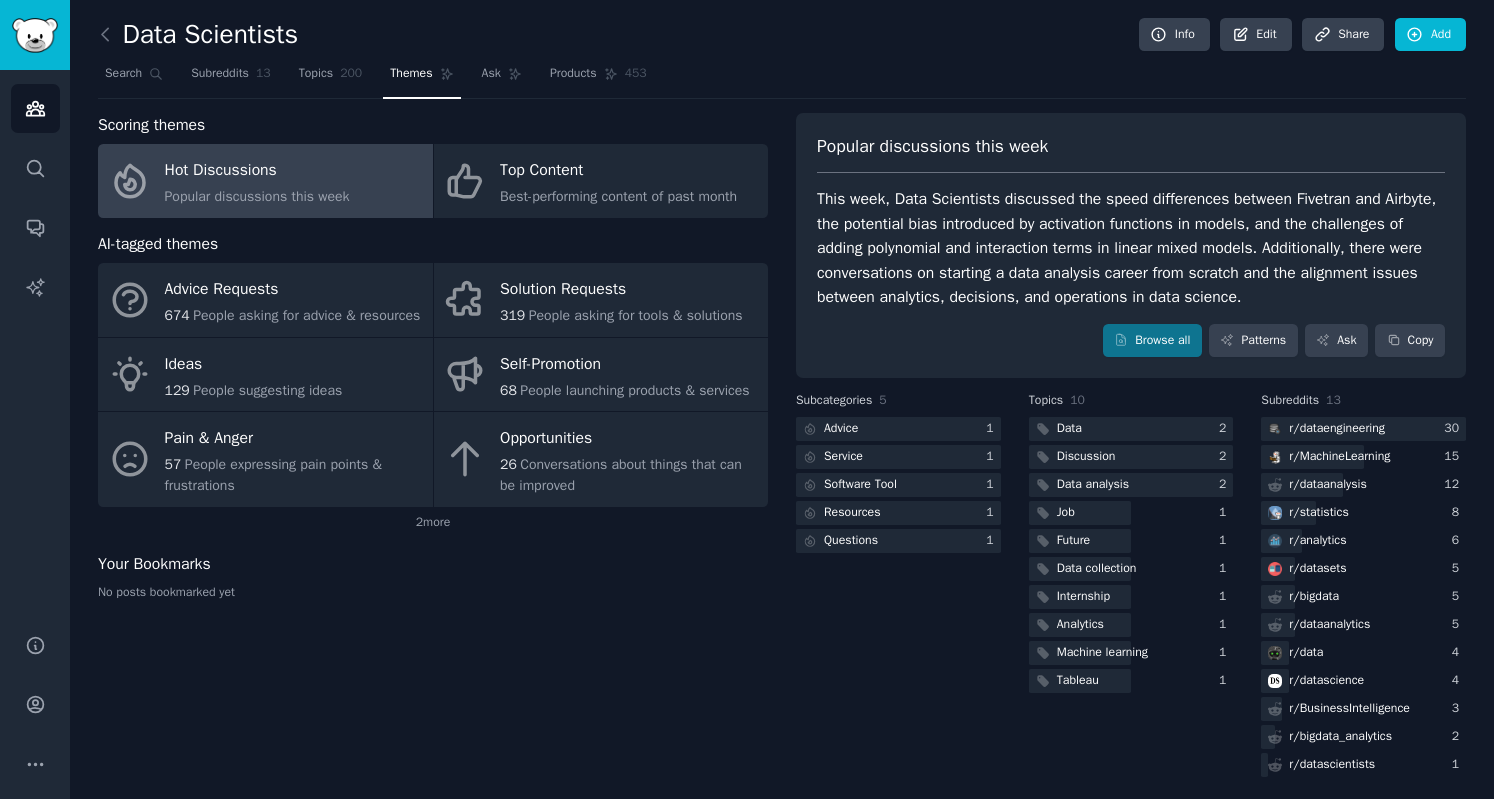 click on "Solution Requests" at bounding box center [621, 290] 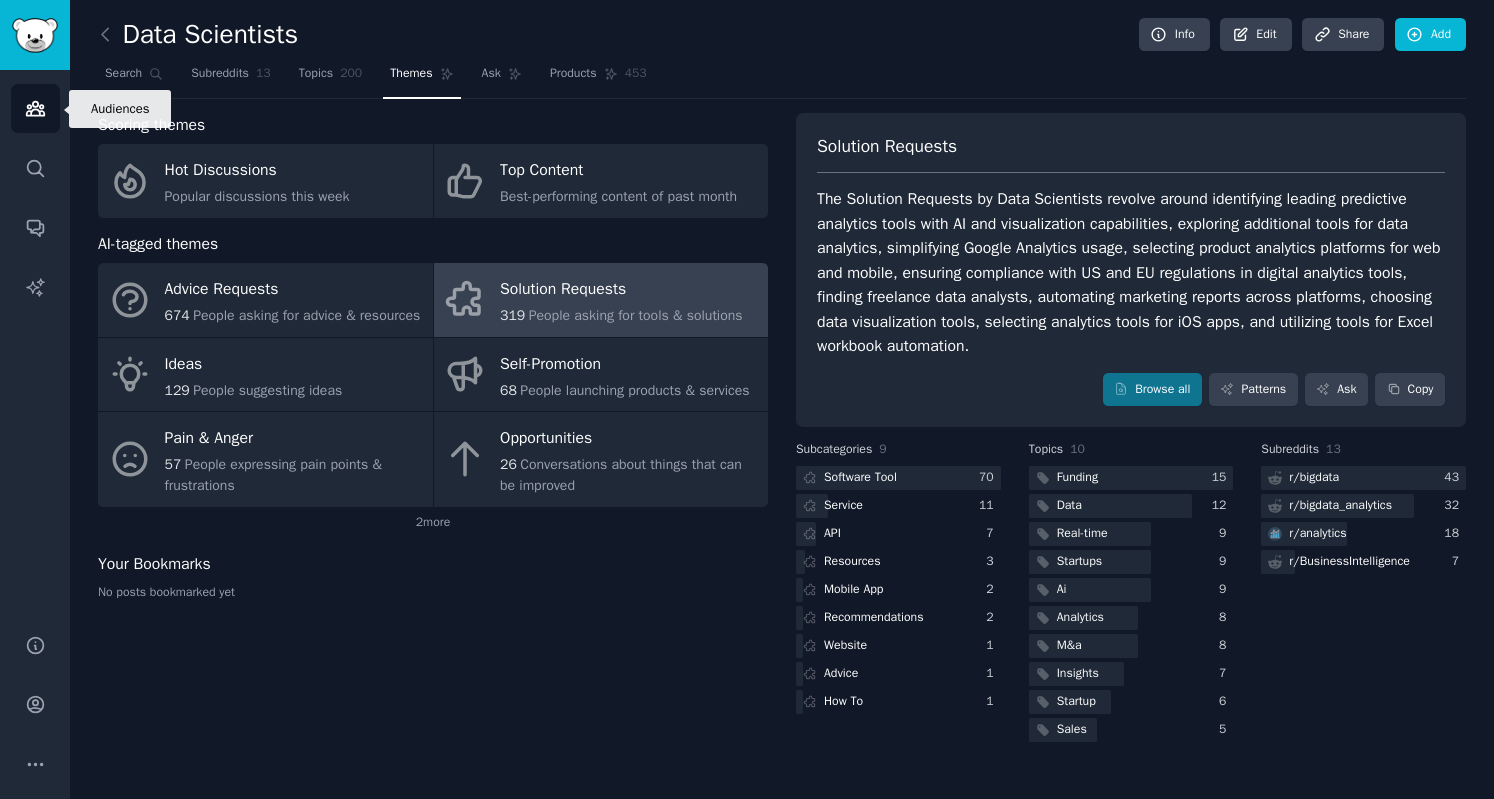 click on "Audiences" at bounding box center [35, 108] 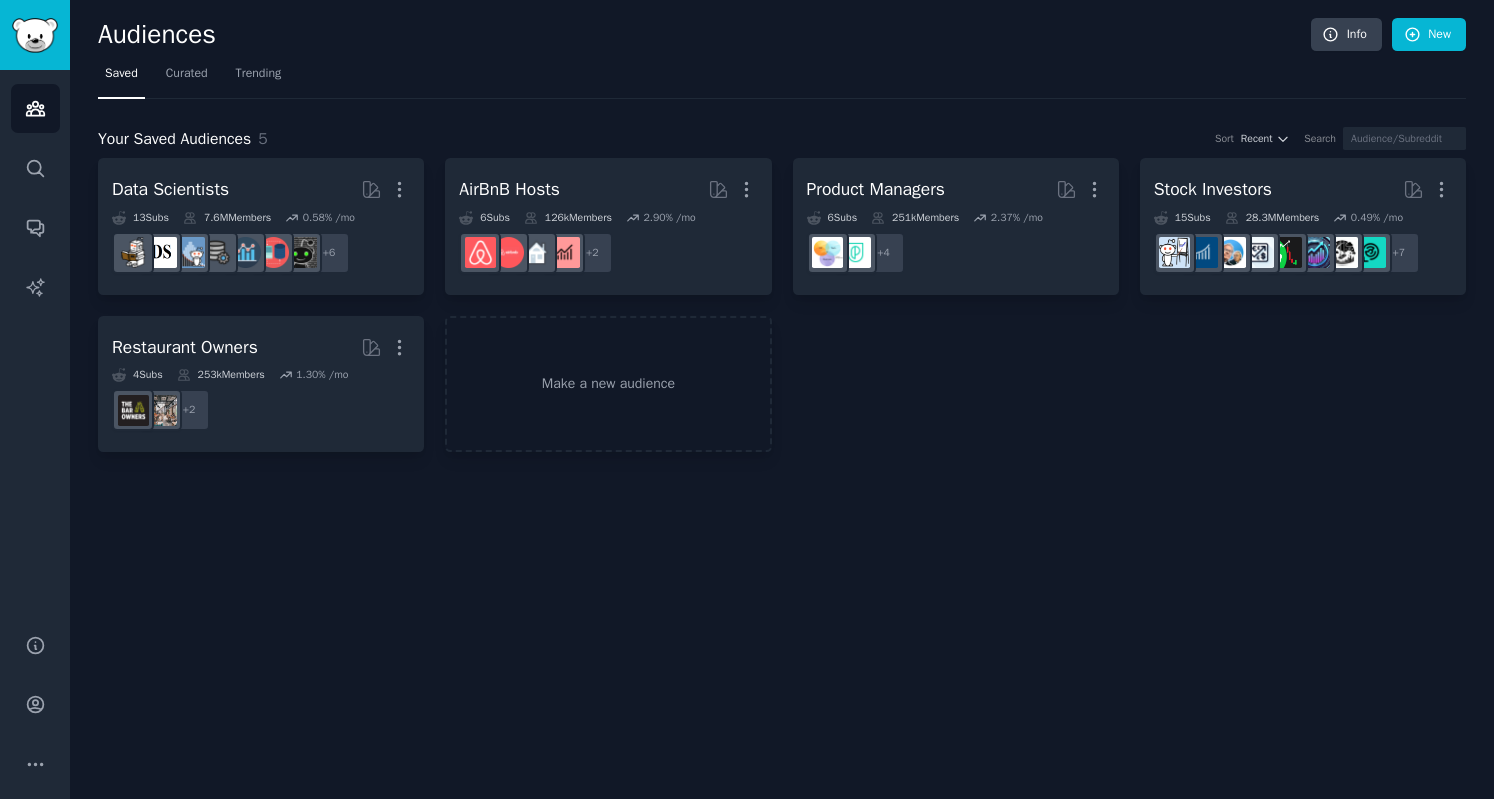 click on "Curated" at bounding box center (187, 78) 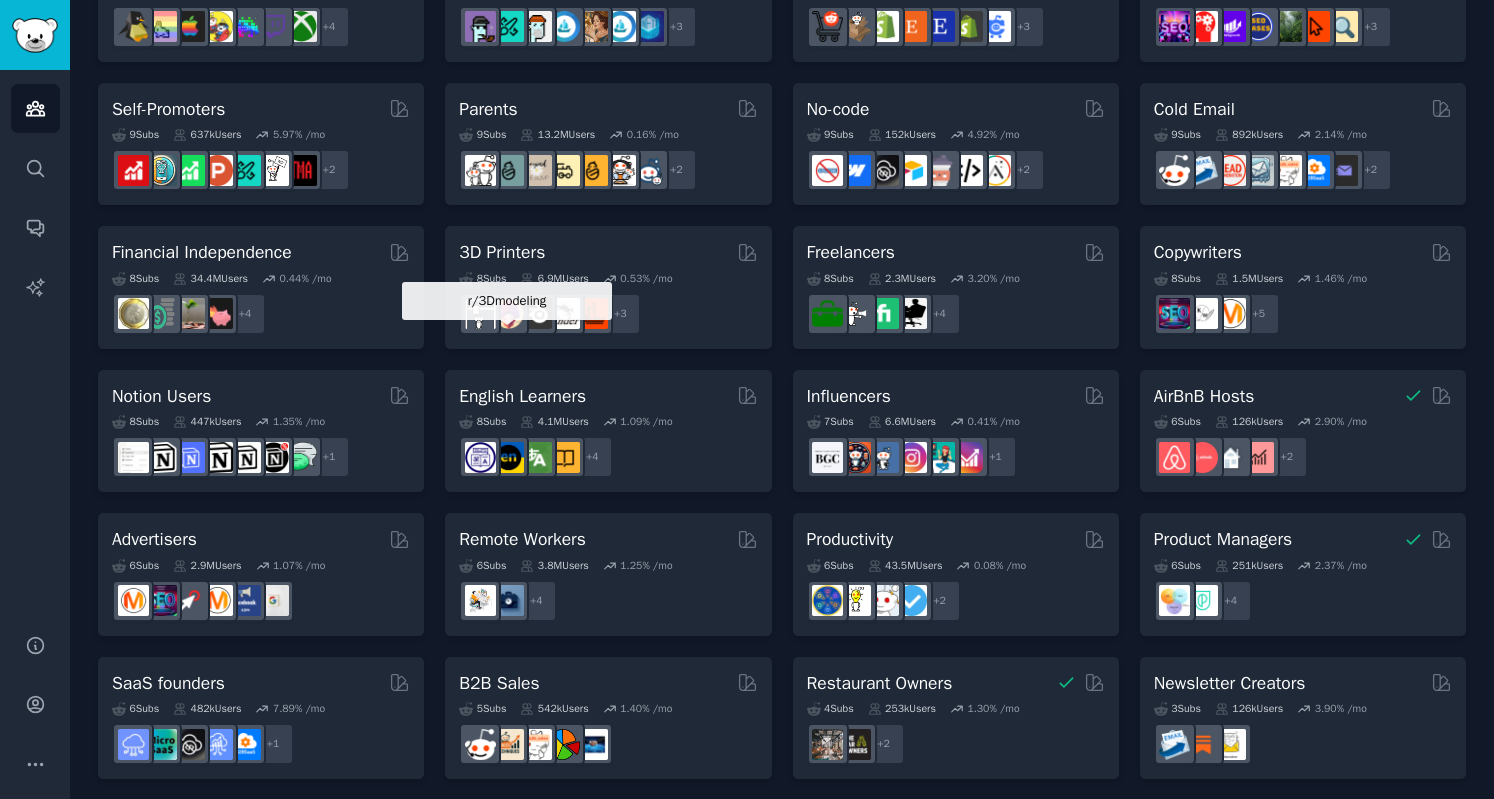 scroll, scrollTop: 800, scrollLeft: 0, axis: vertical 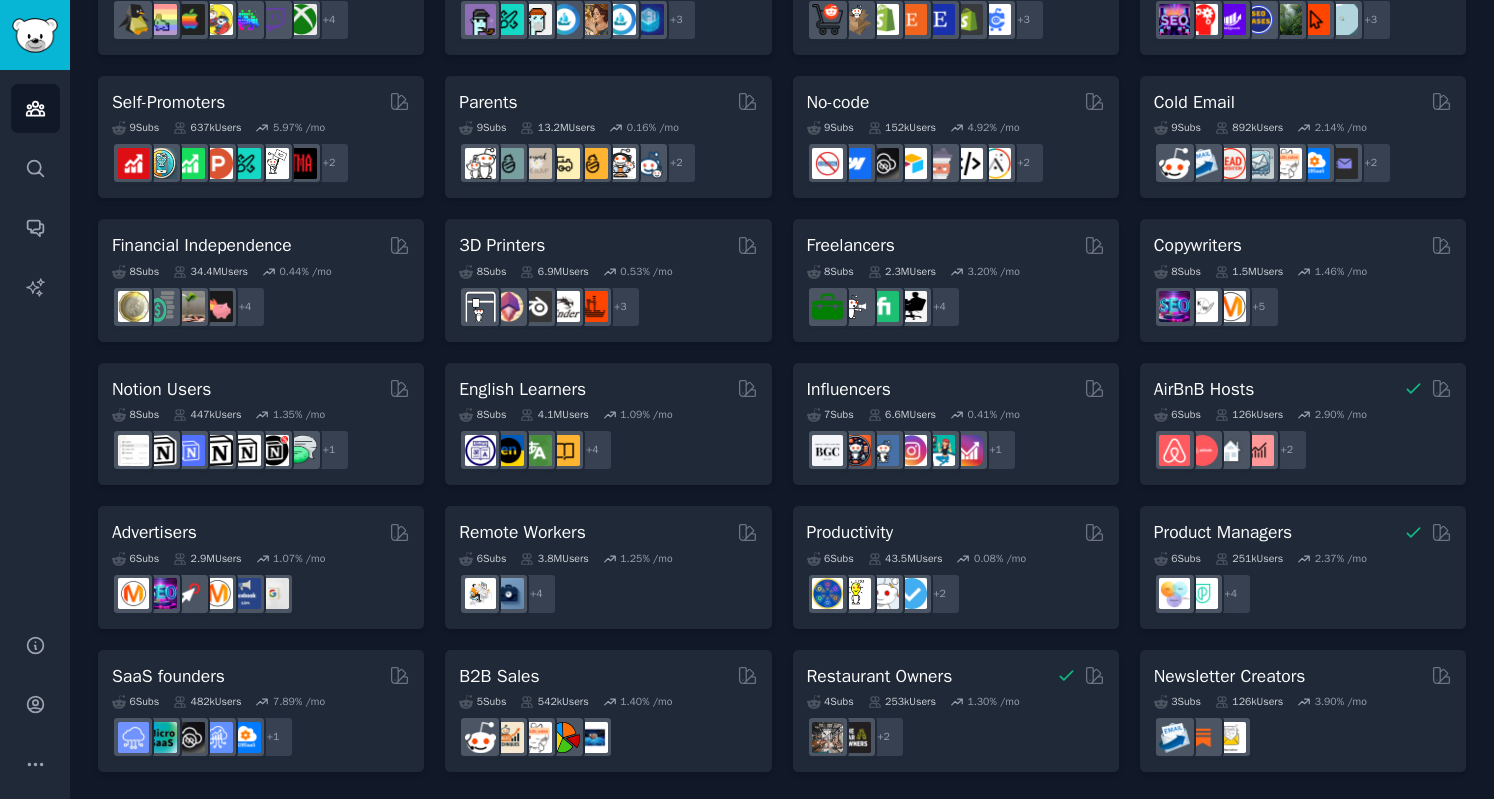 click on "Productivity 6  Sub s 43.5M  Users 0.08 % /mo r/LifeHack_Pro, r/lifehack + 2" at bounding box center [956, 567] 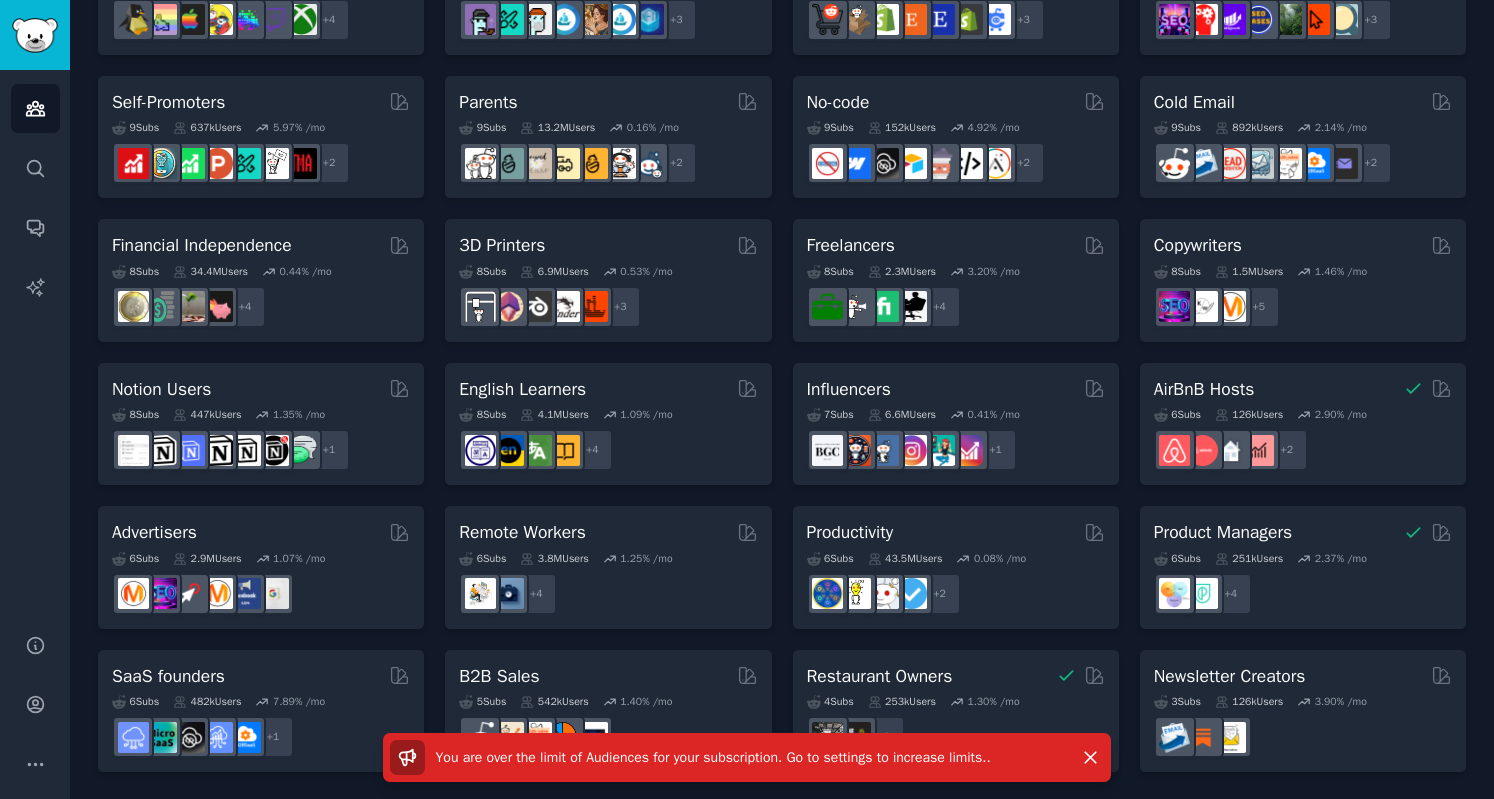 scroll, scrollTop: 0, scrollLeft: 0, axis: both 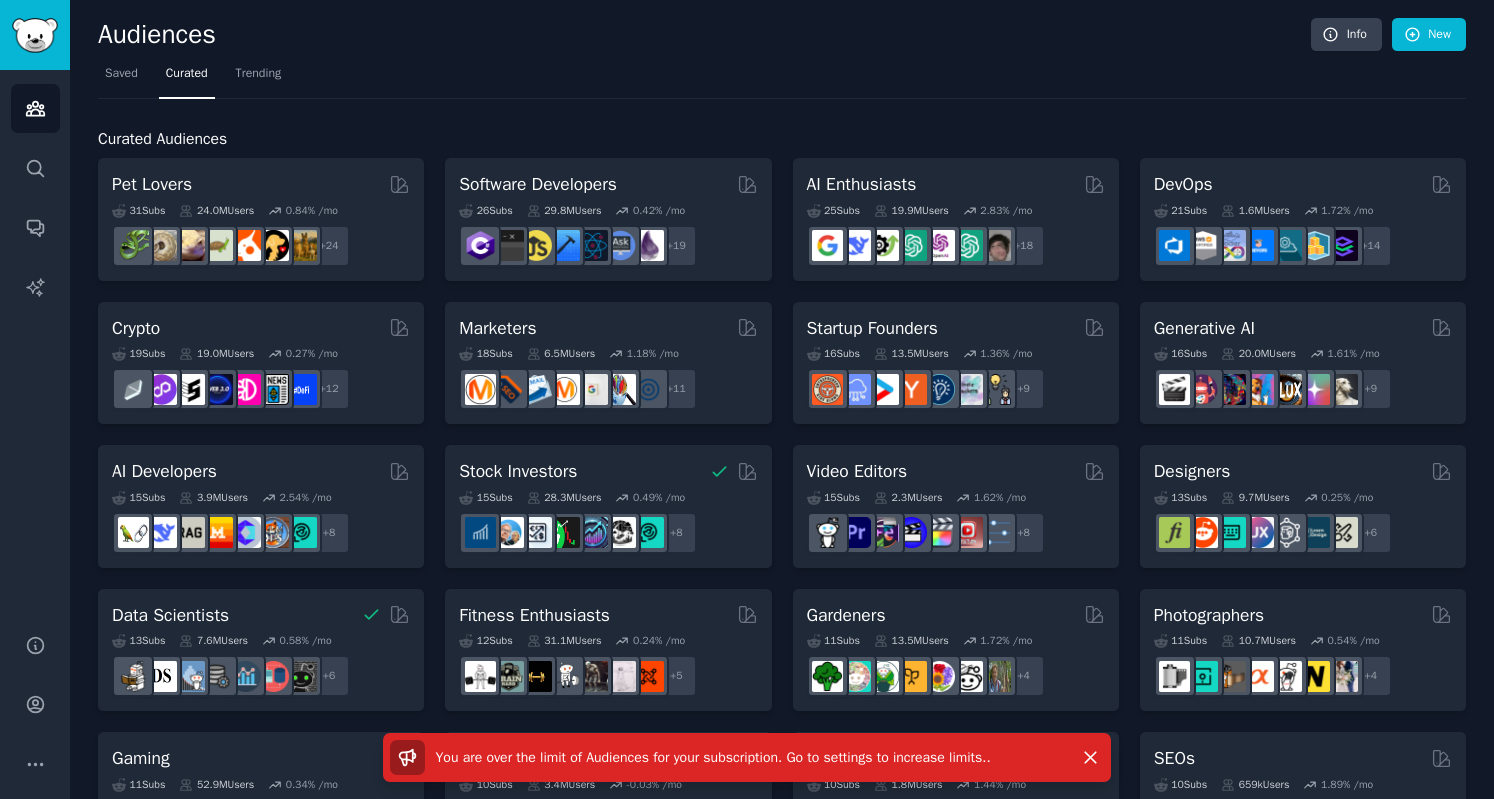 click on "Saved" at bounding box center (121, 78) 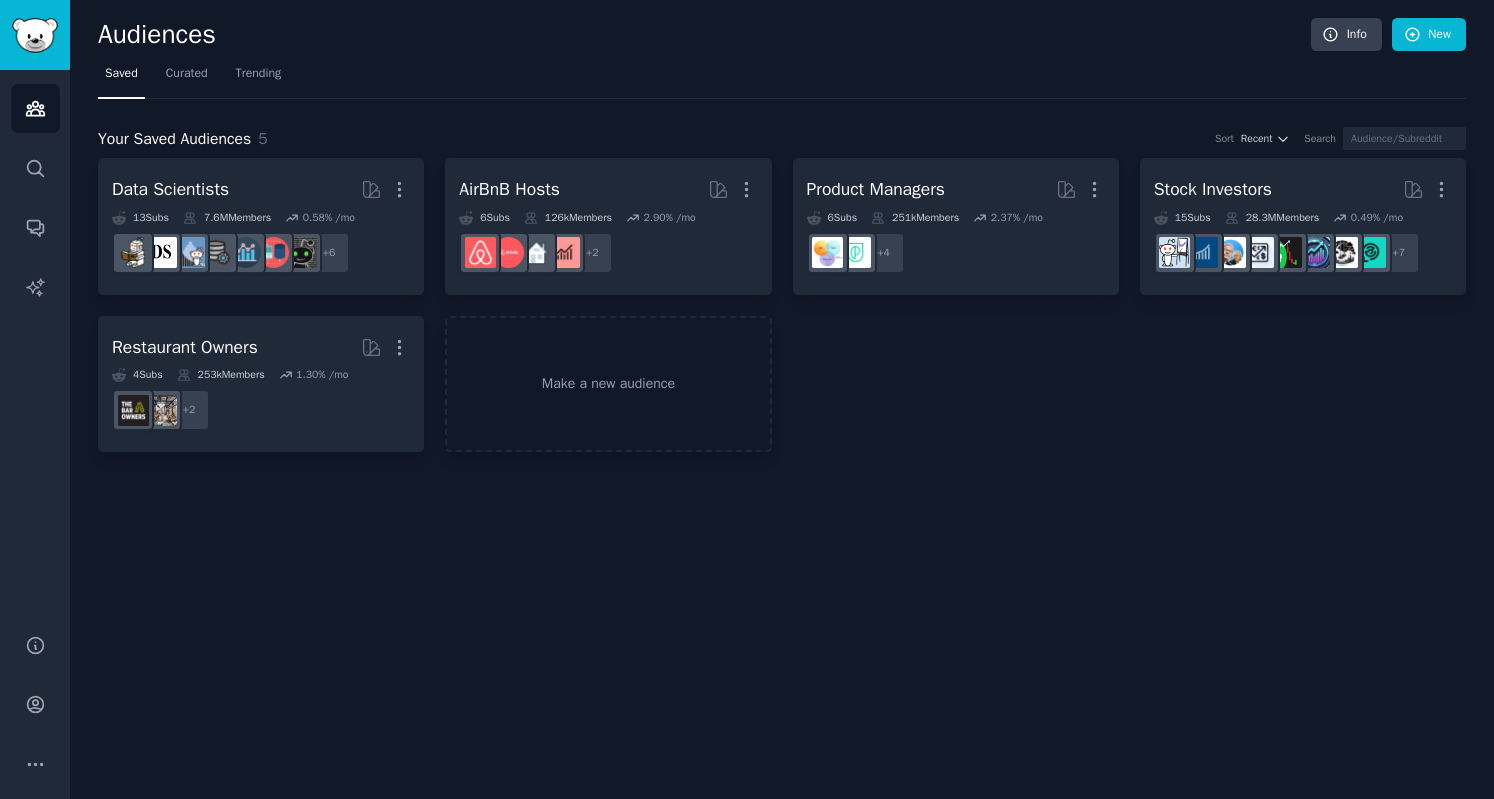 click on "More" at bounding box center (399, 189) 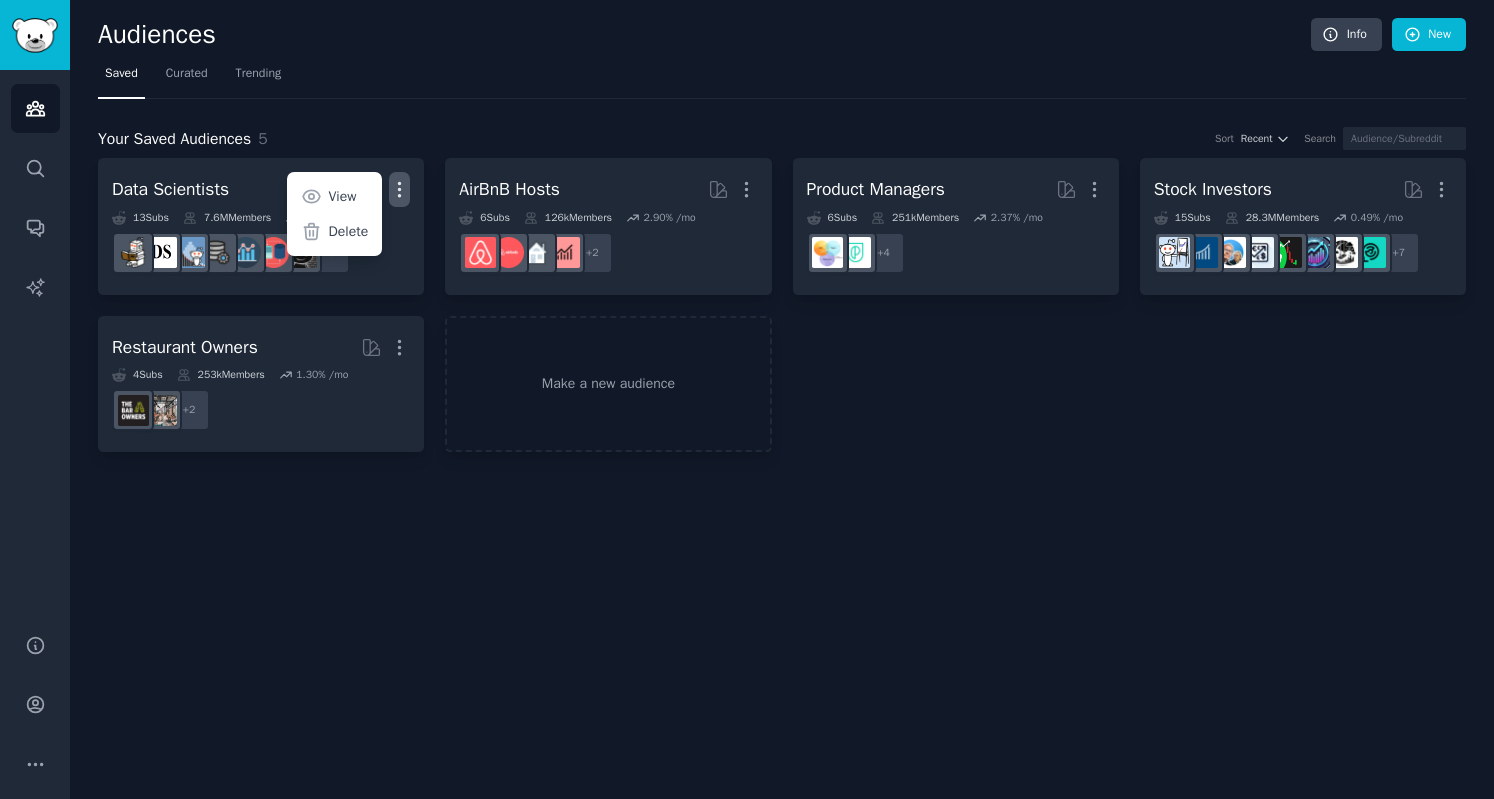 click on "Delete" at bounding box center (334, 232) 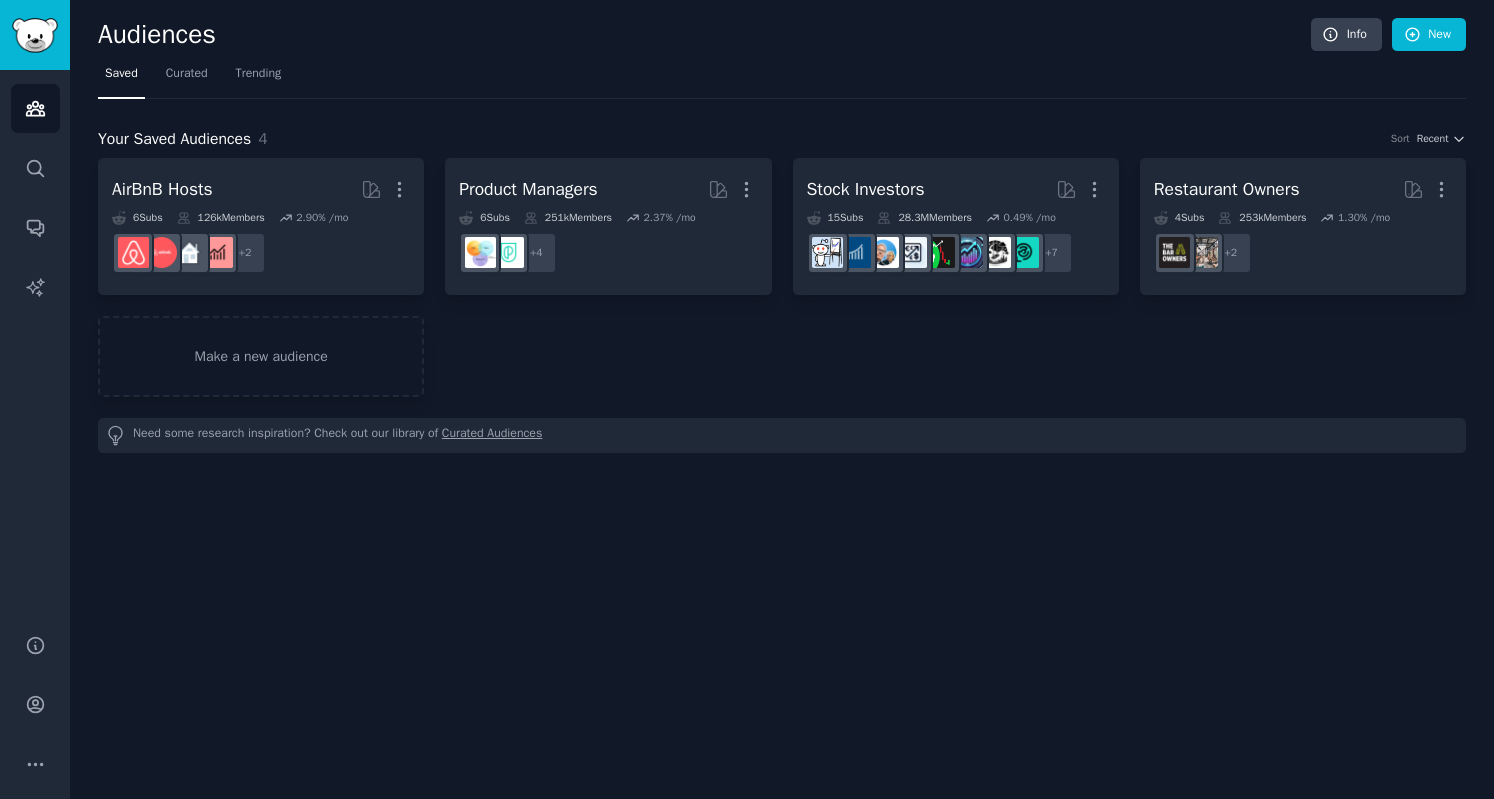 click on "Curated" at bounding box center [187, 78] 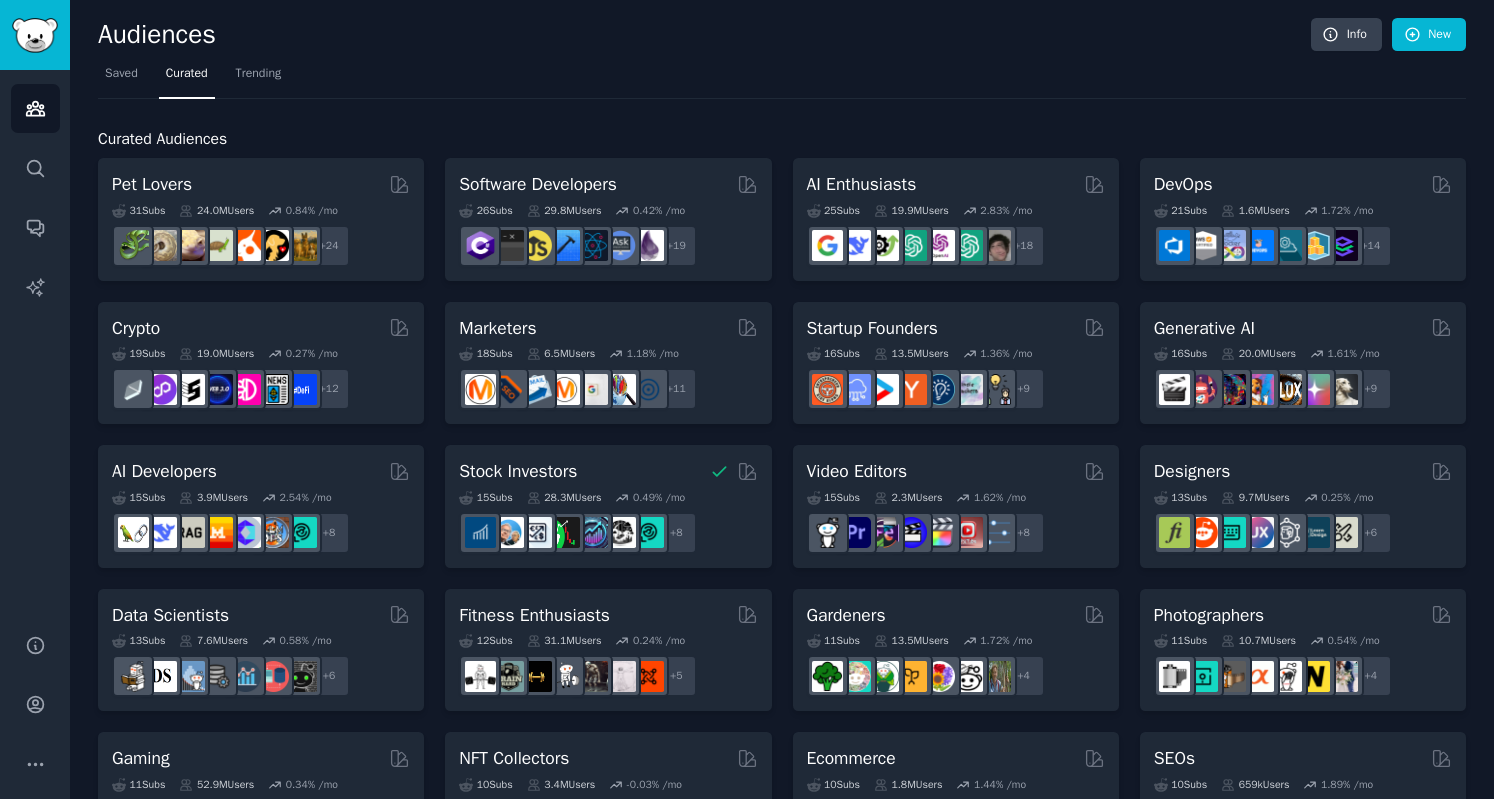 scroll, scrollTop: 800, scrollLeft: 0, axis: vertical 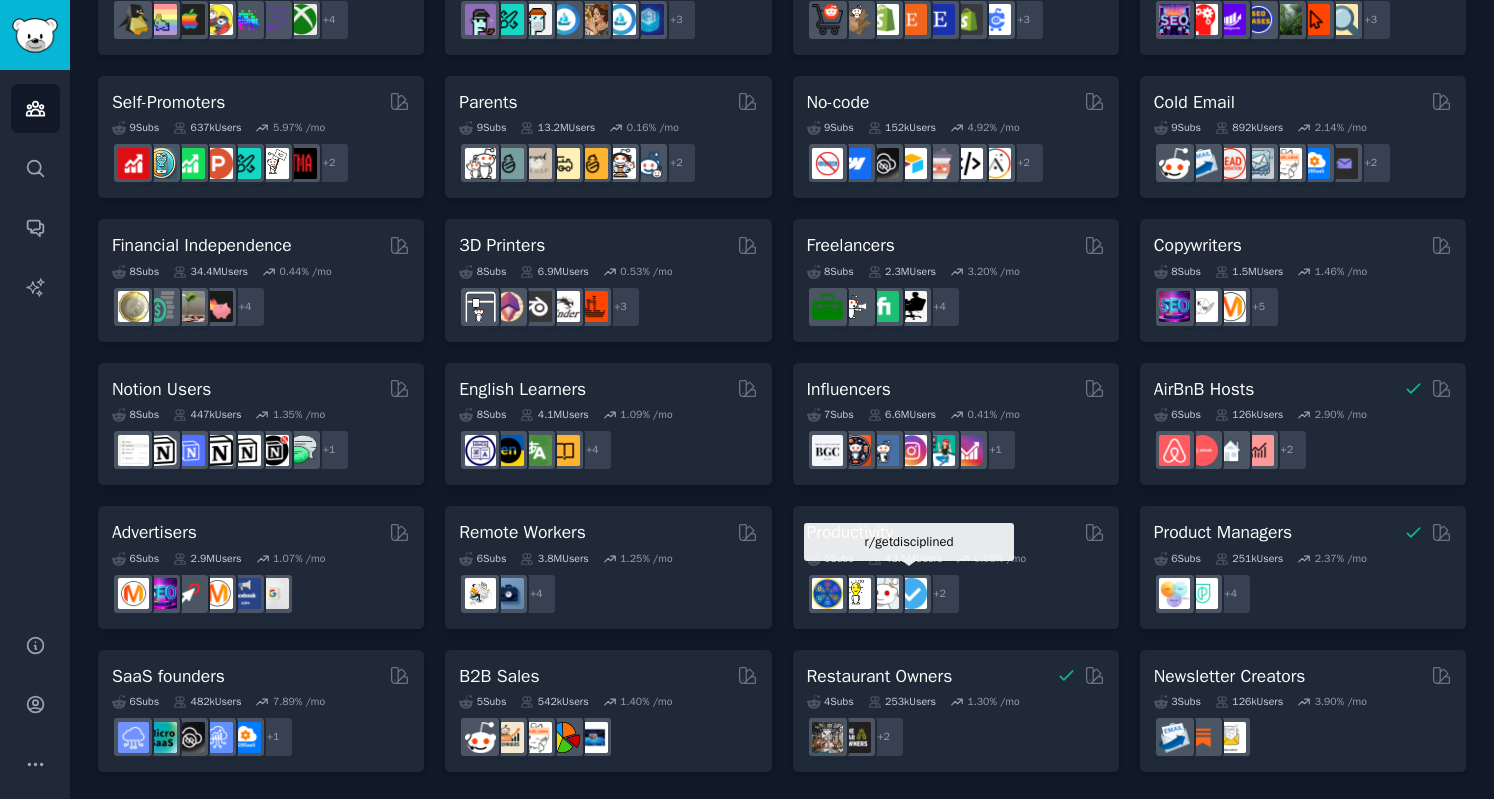 click at bounding box center (911, 593) 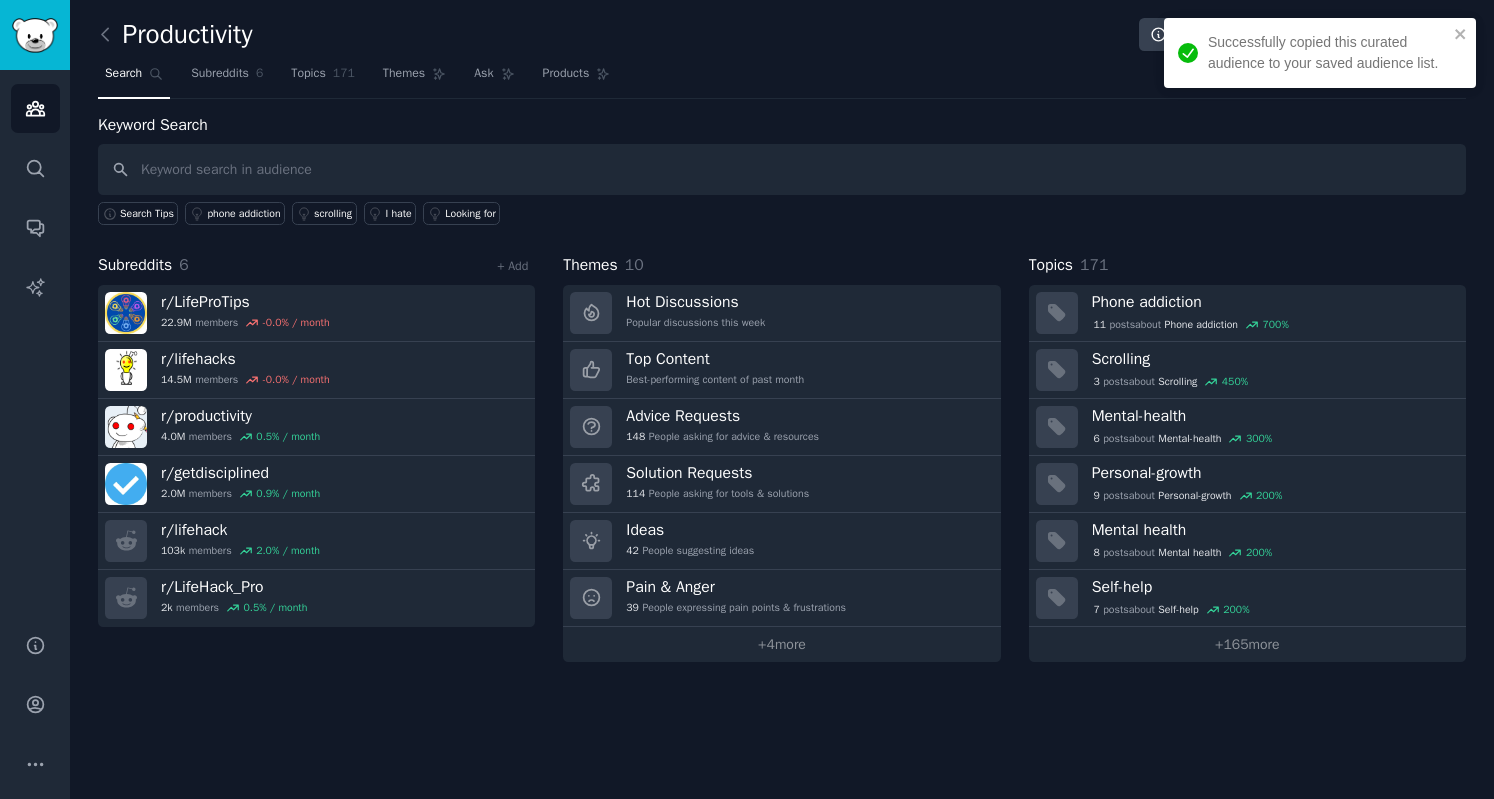 click on "171" 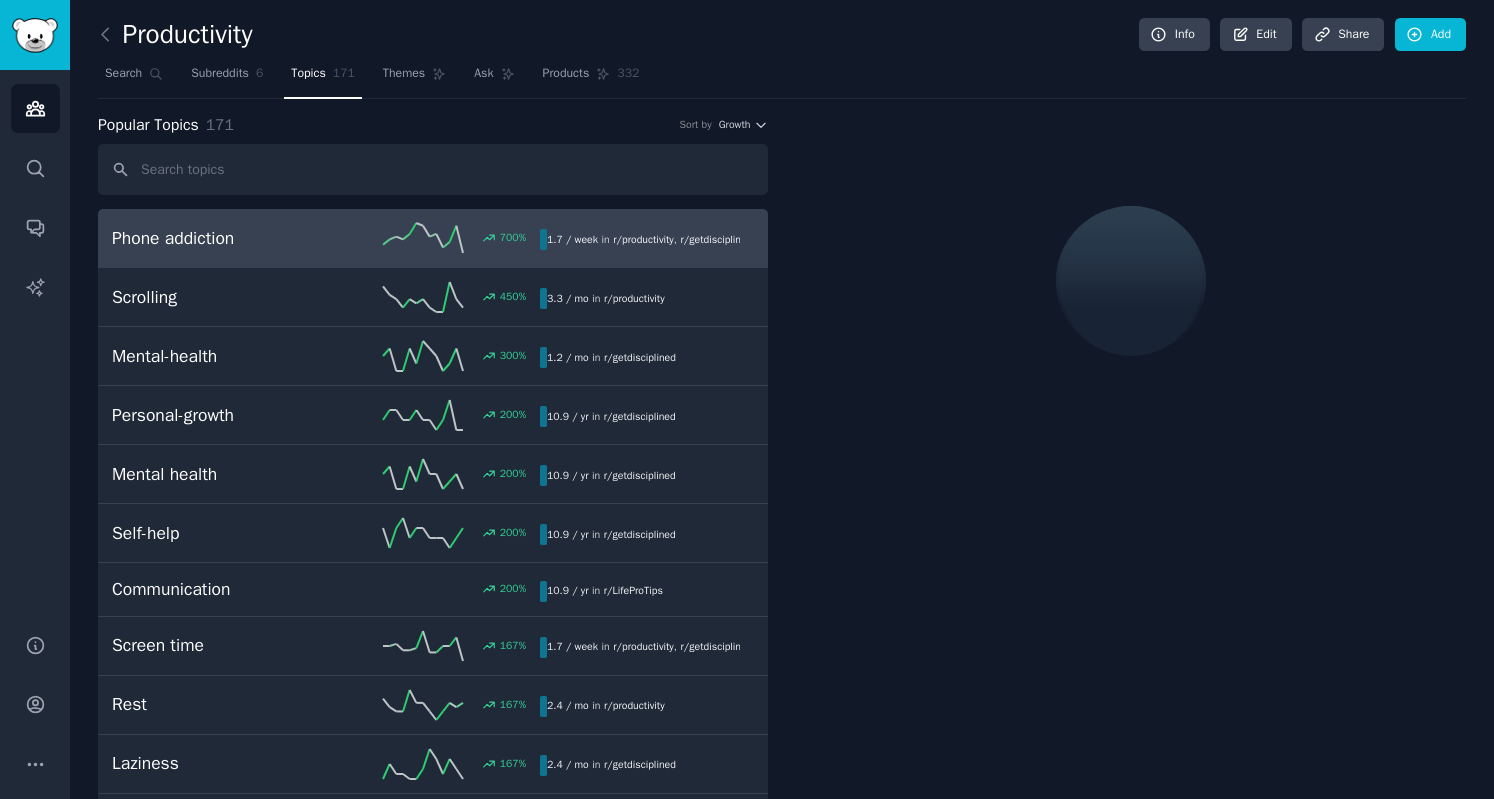 click on "Themes" at bounding box center [404, 74] 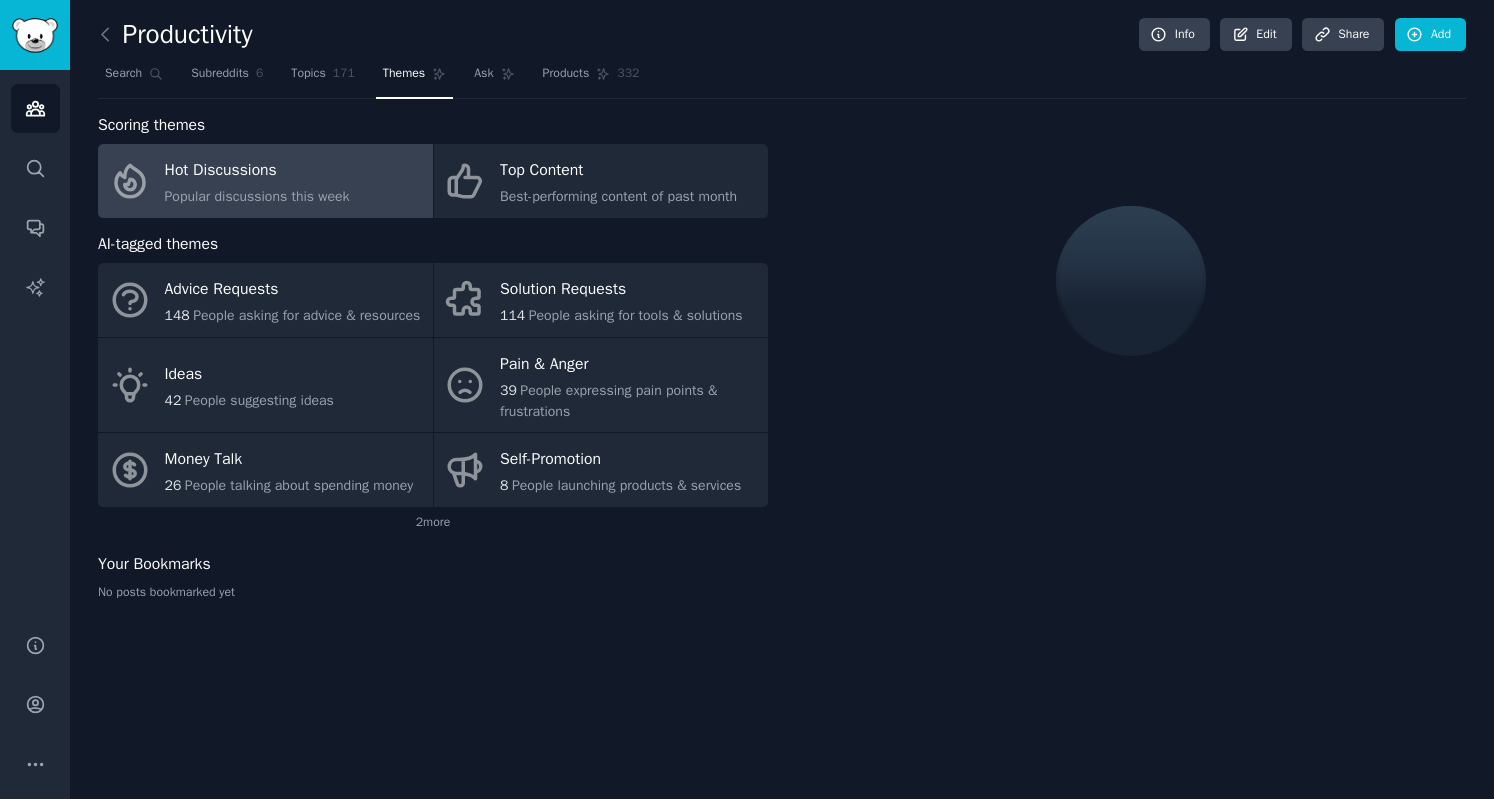 click on "114 People asking for tools & solutions" at bounding box center (621, 315) 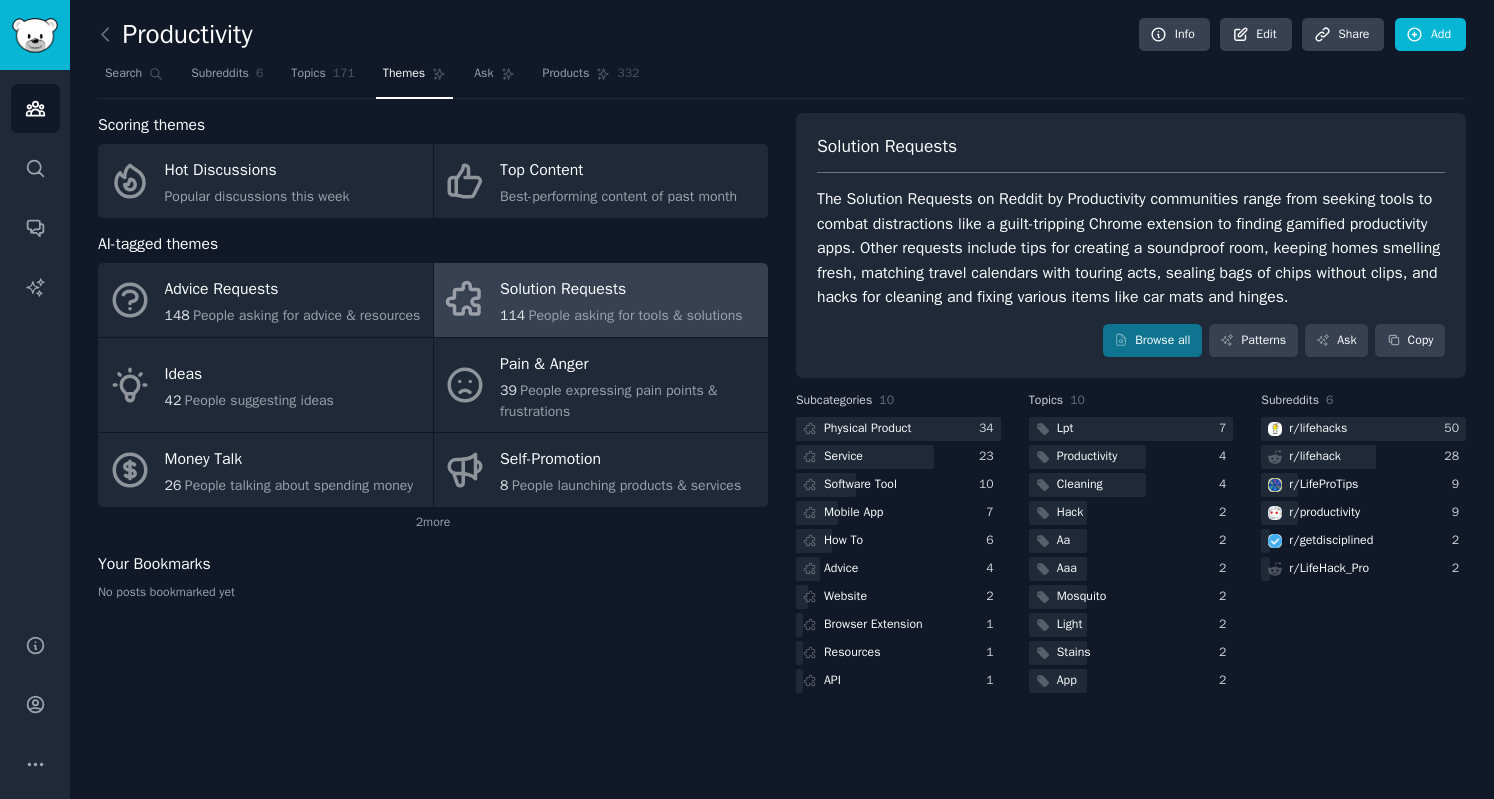 click on "Pain & Anger 39 People expressing pain points & frustrations" at bounding box center [601, 385] 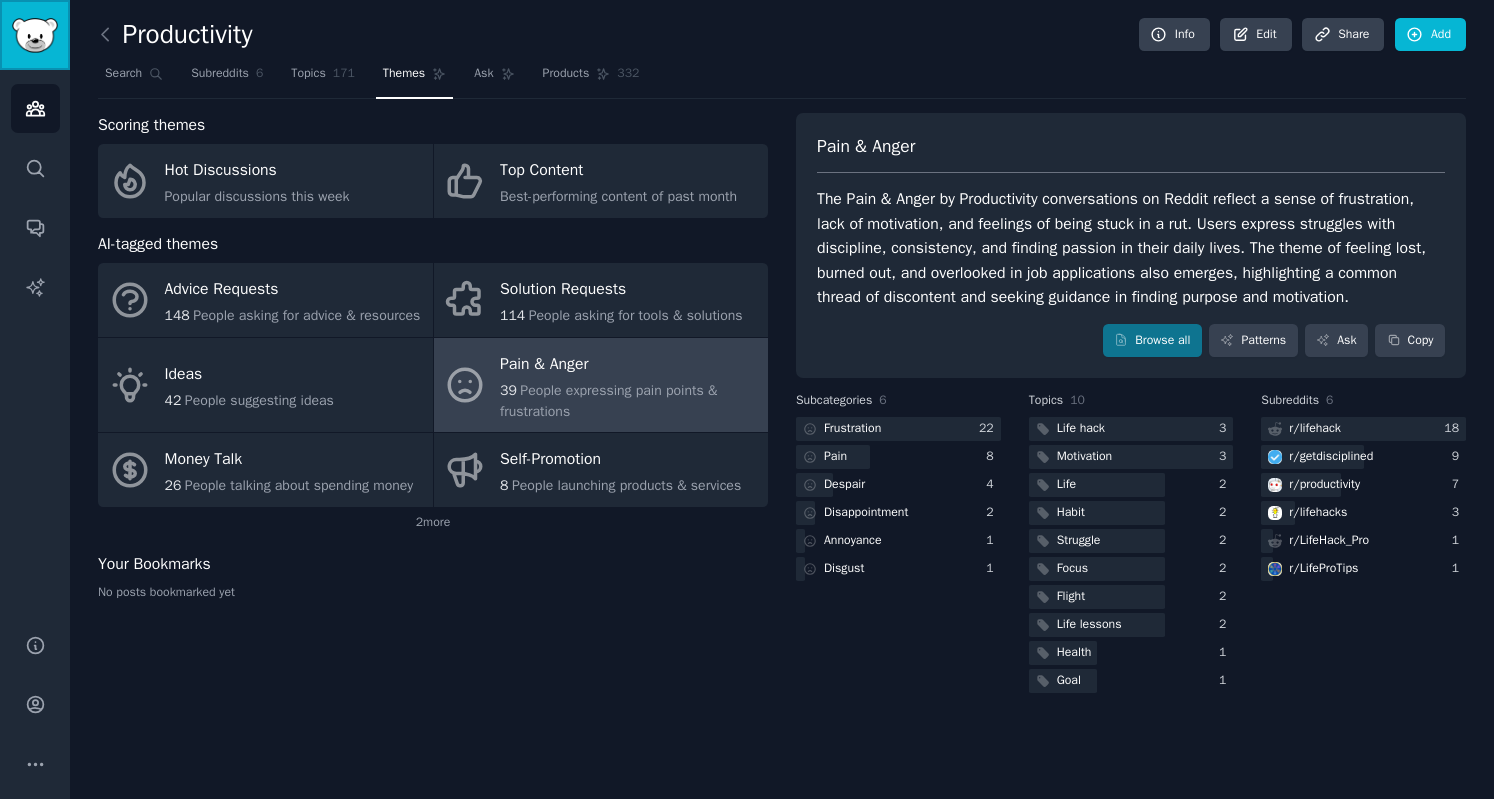 click at bounding box center [35, 35] 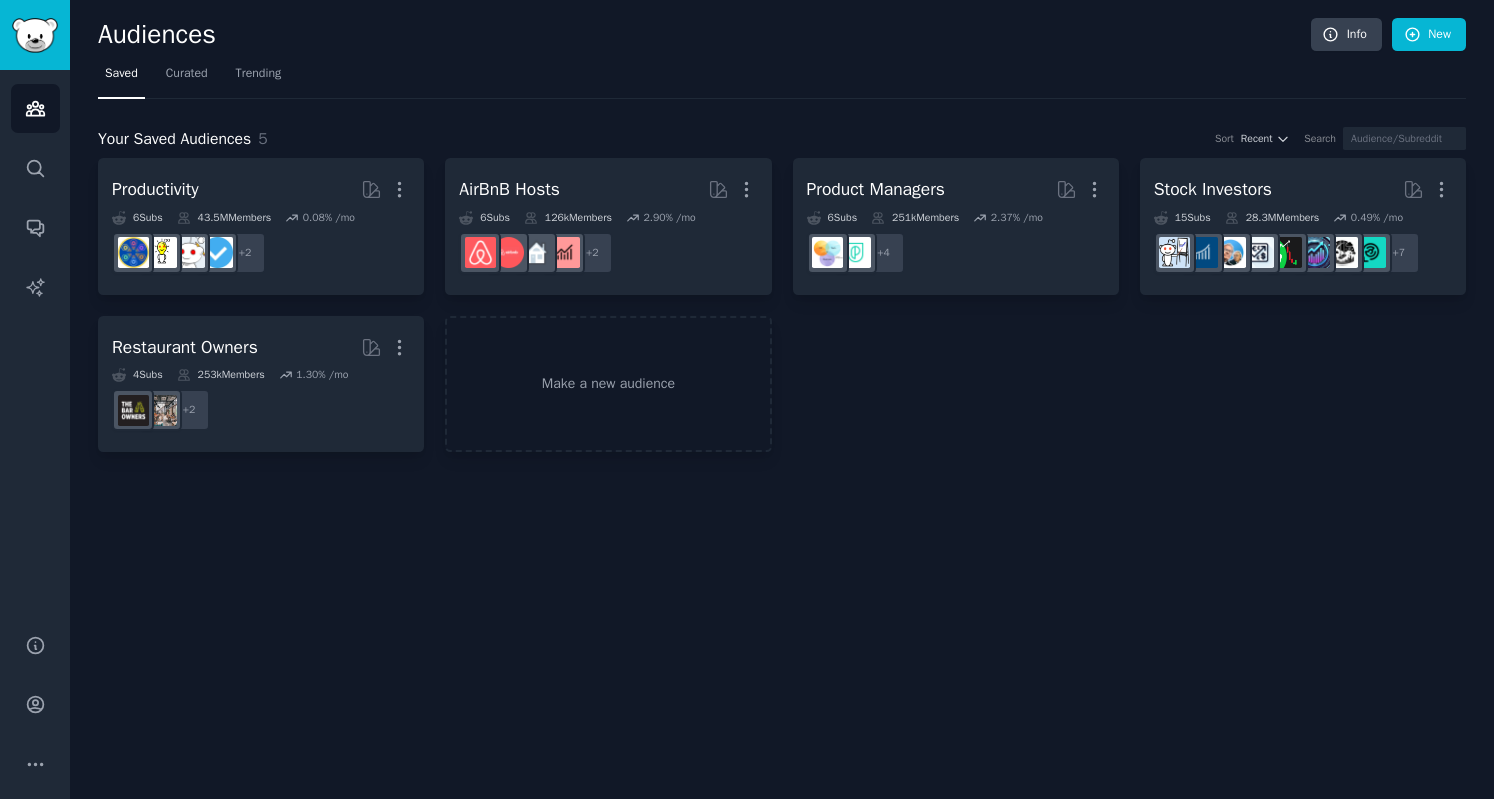 click on "Curated" at bounding box center [187, 74] 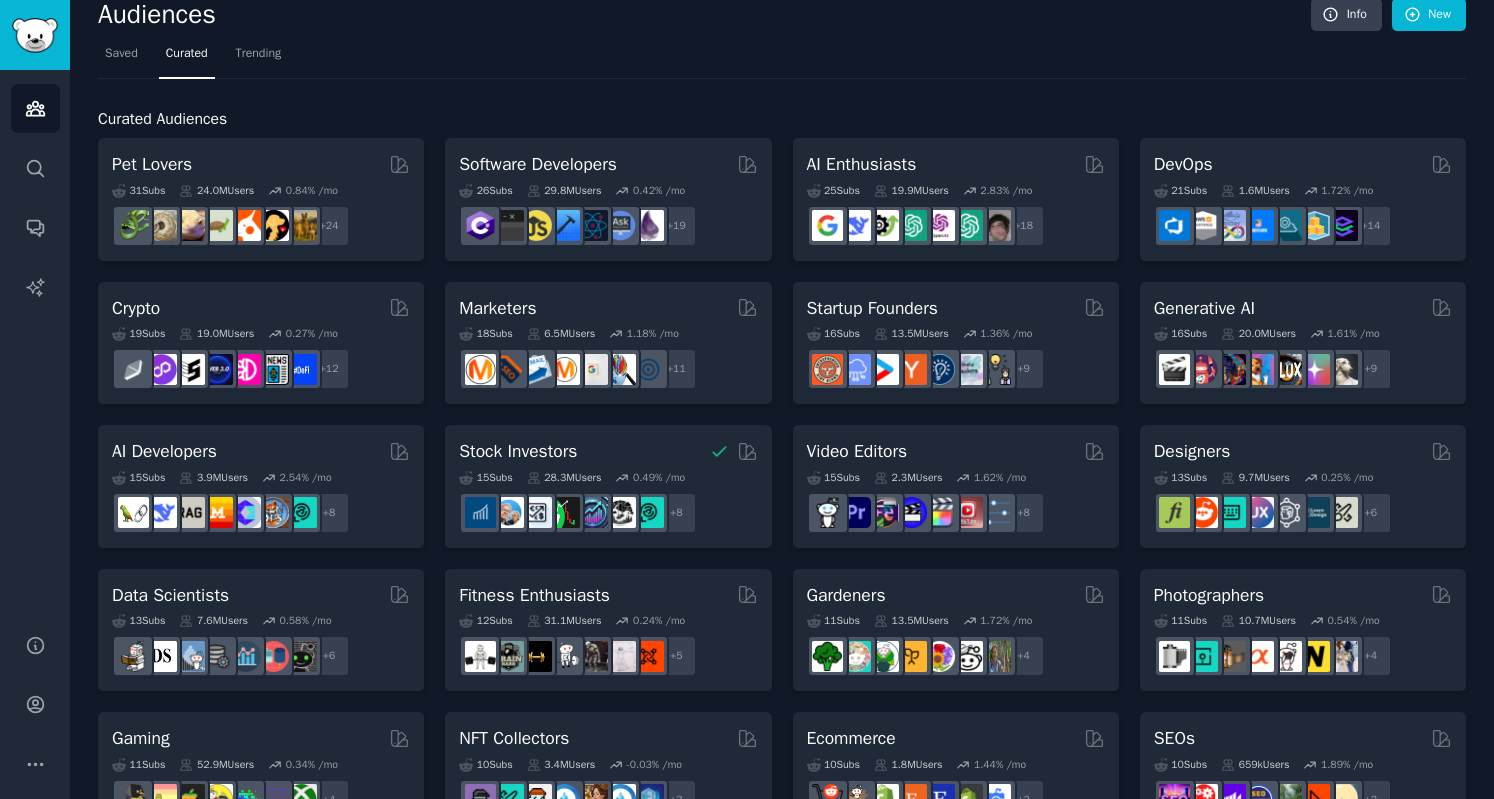 scroll, scrollTop: 0, scrollLeft: 0, axis: both 